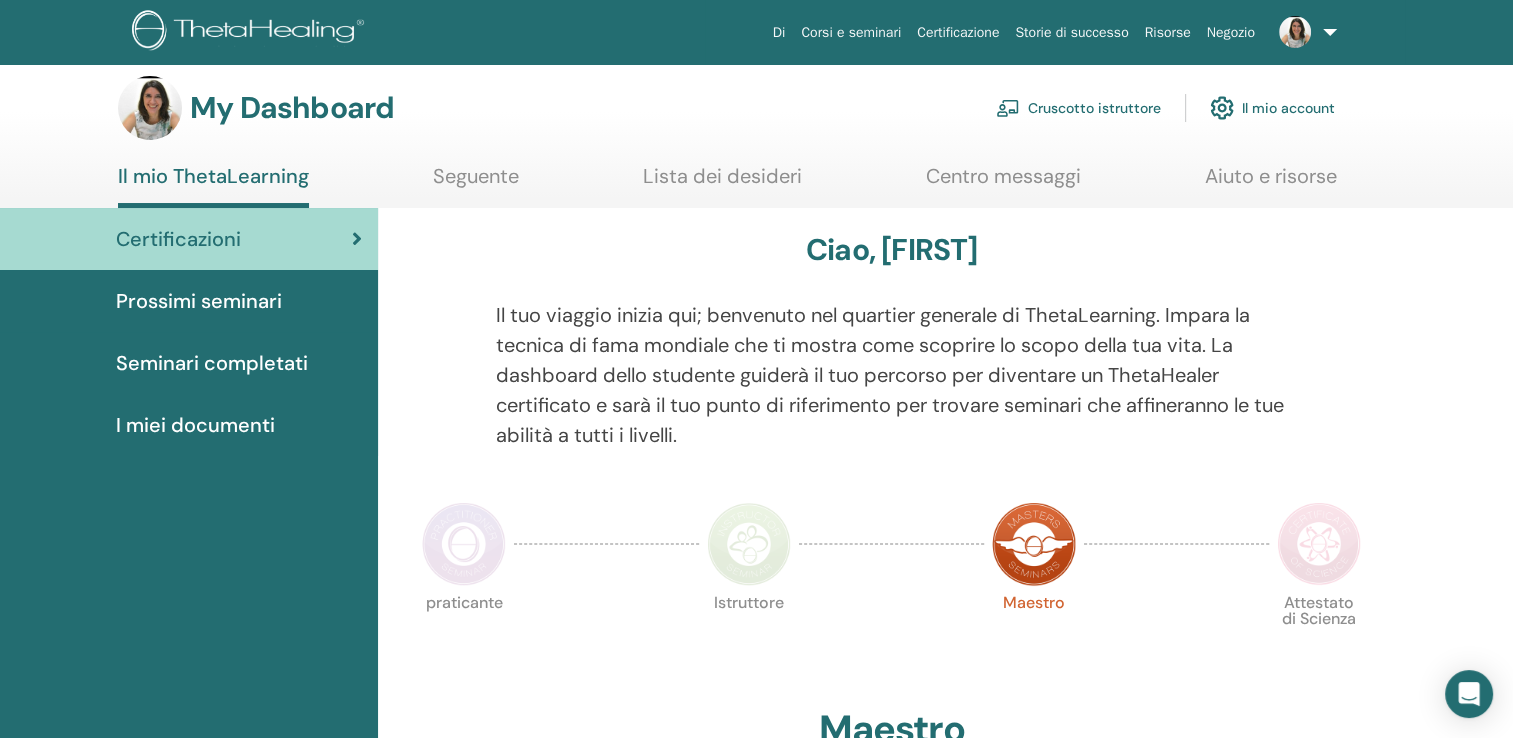 scroll, scrollTop: 0, scrollLeft: 0, axis: both 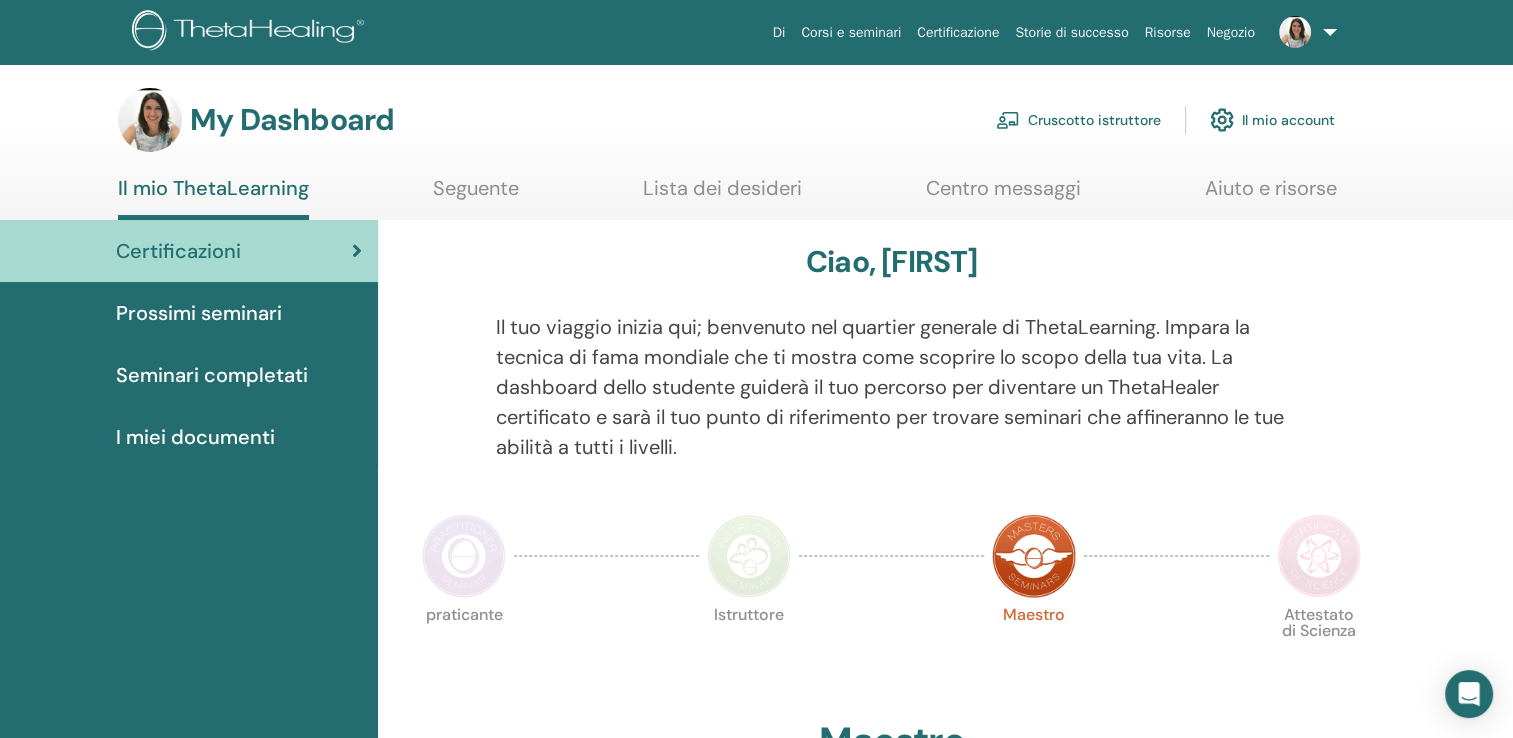 click on "Lista dei desideri" at bounding box center (722, 195) 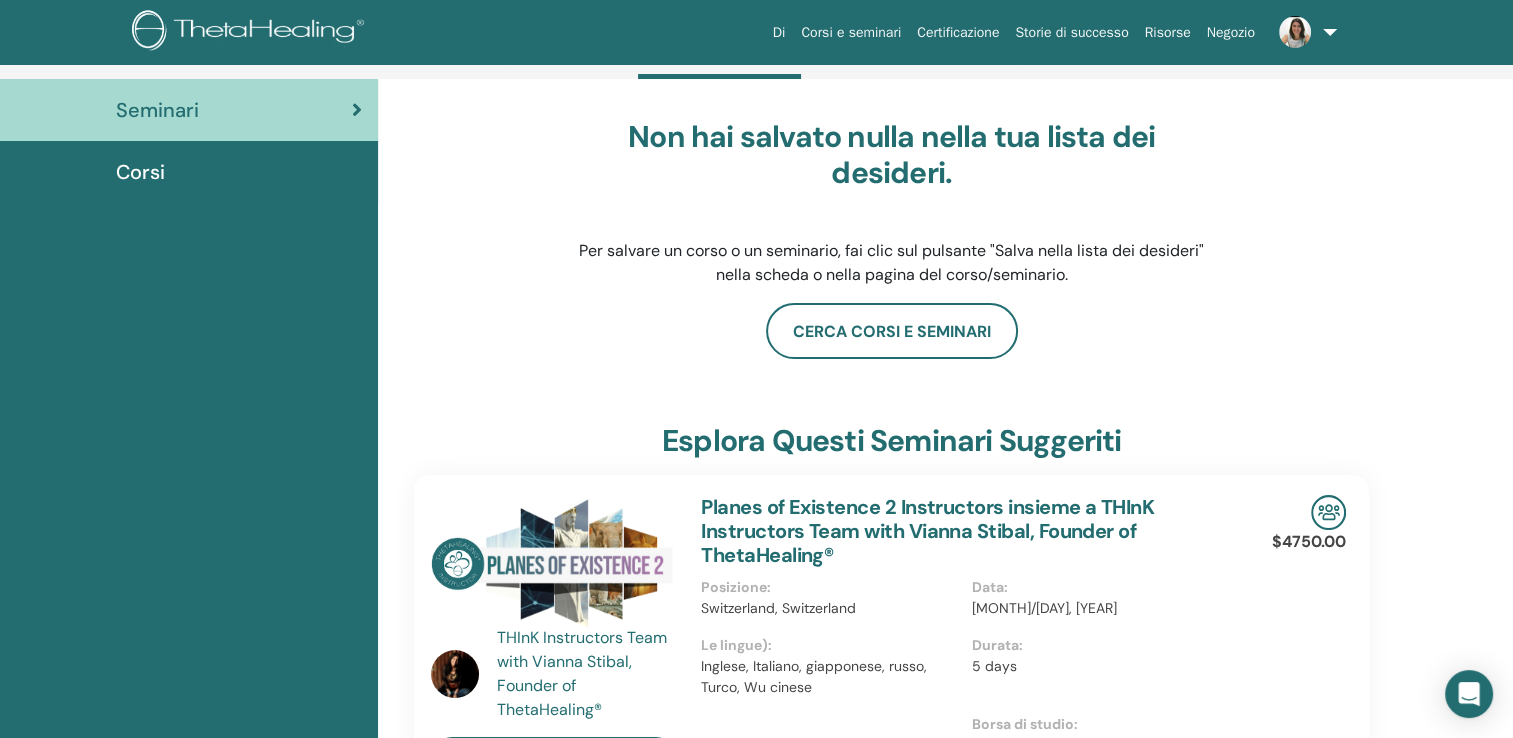 scroll, scrollTop: 0, scrollLeft: 0, axis: both 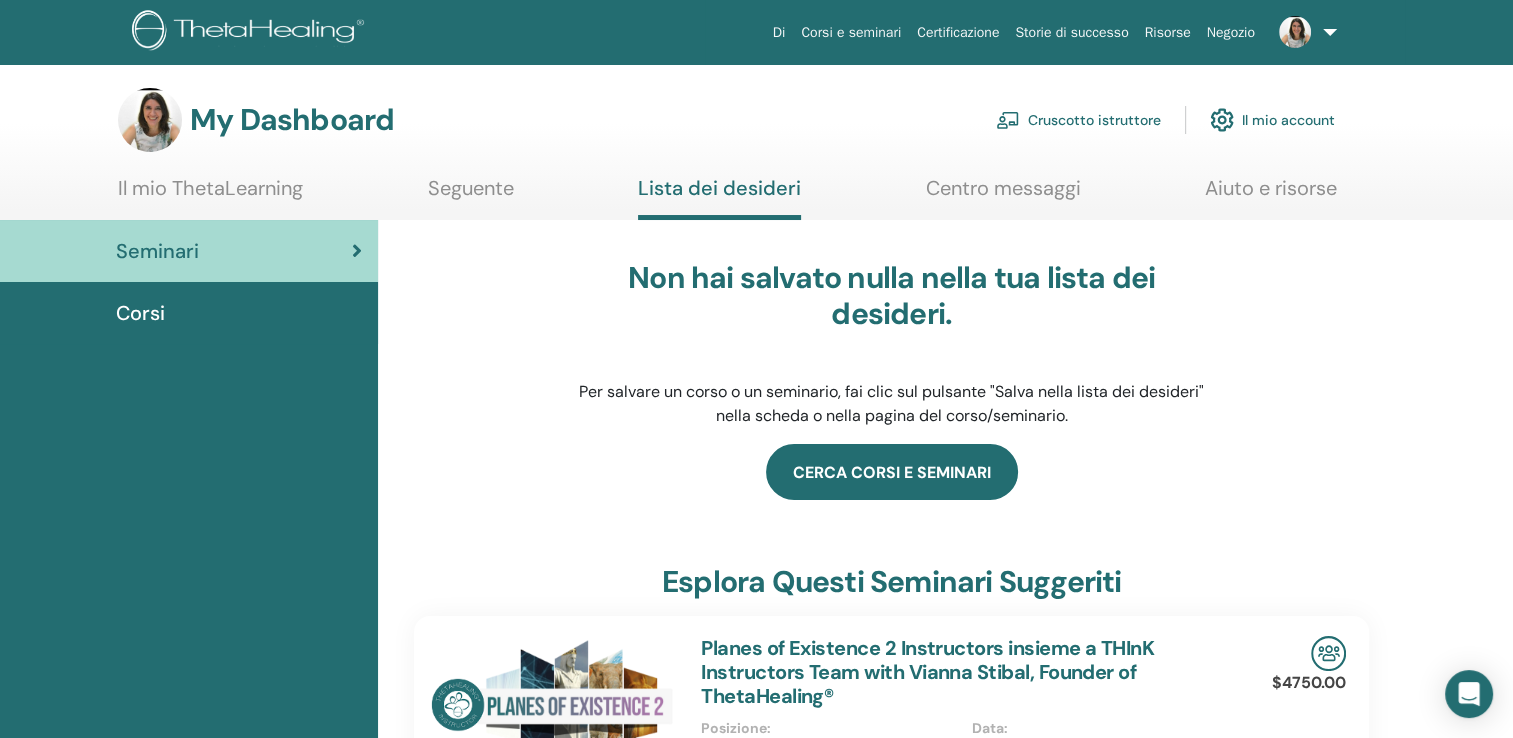 click on "Cerca corsi e seminari" at bounding box center (892, 472) 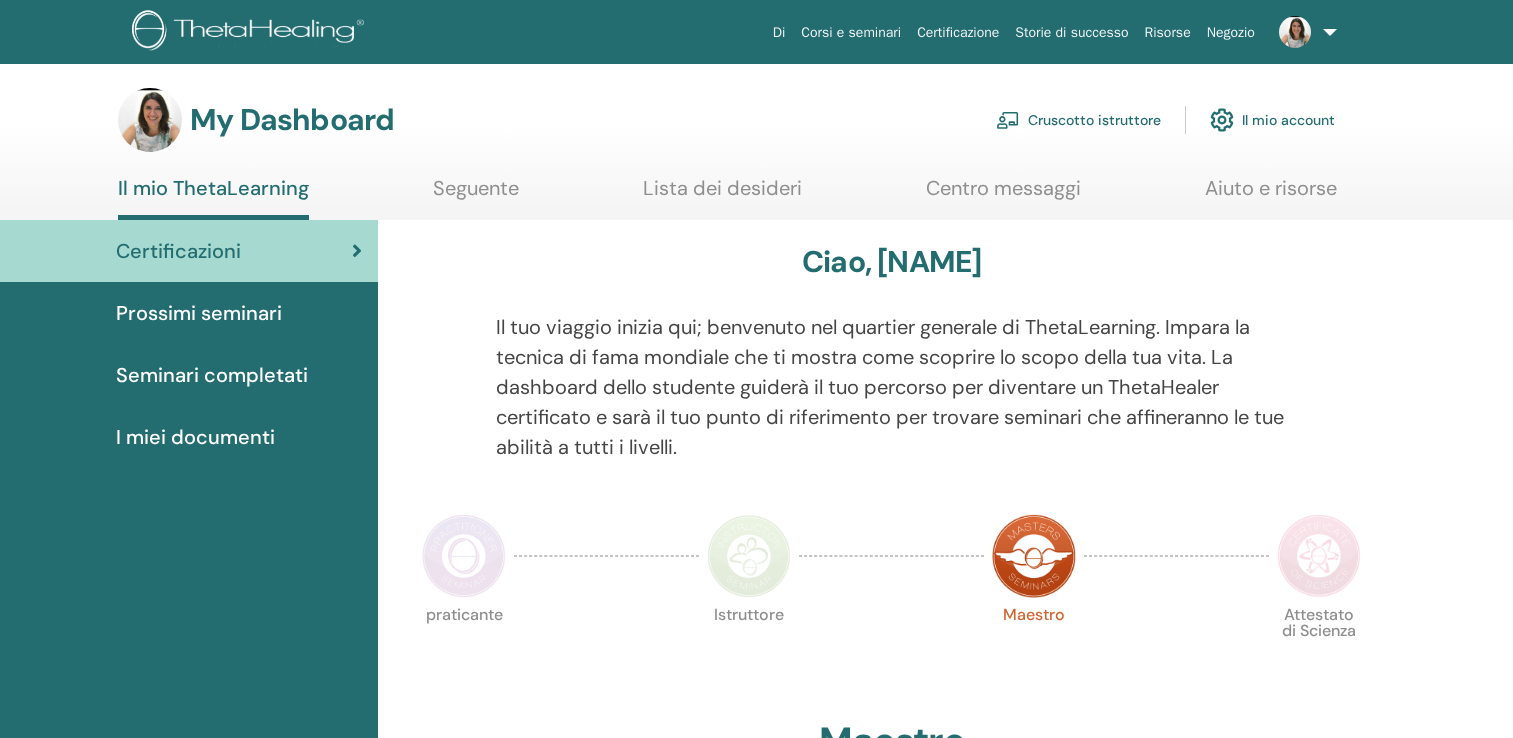 scroll, scrollTop: 0, scrollLeft: 0, axis: both 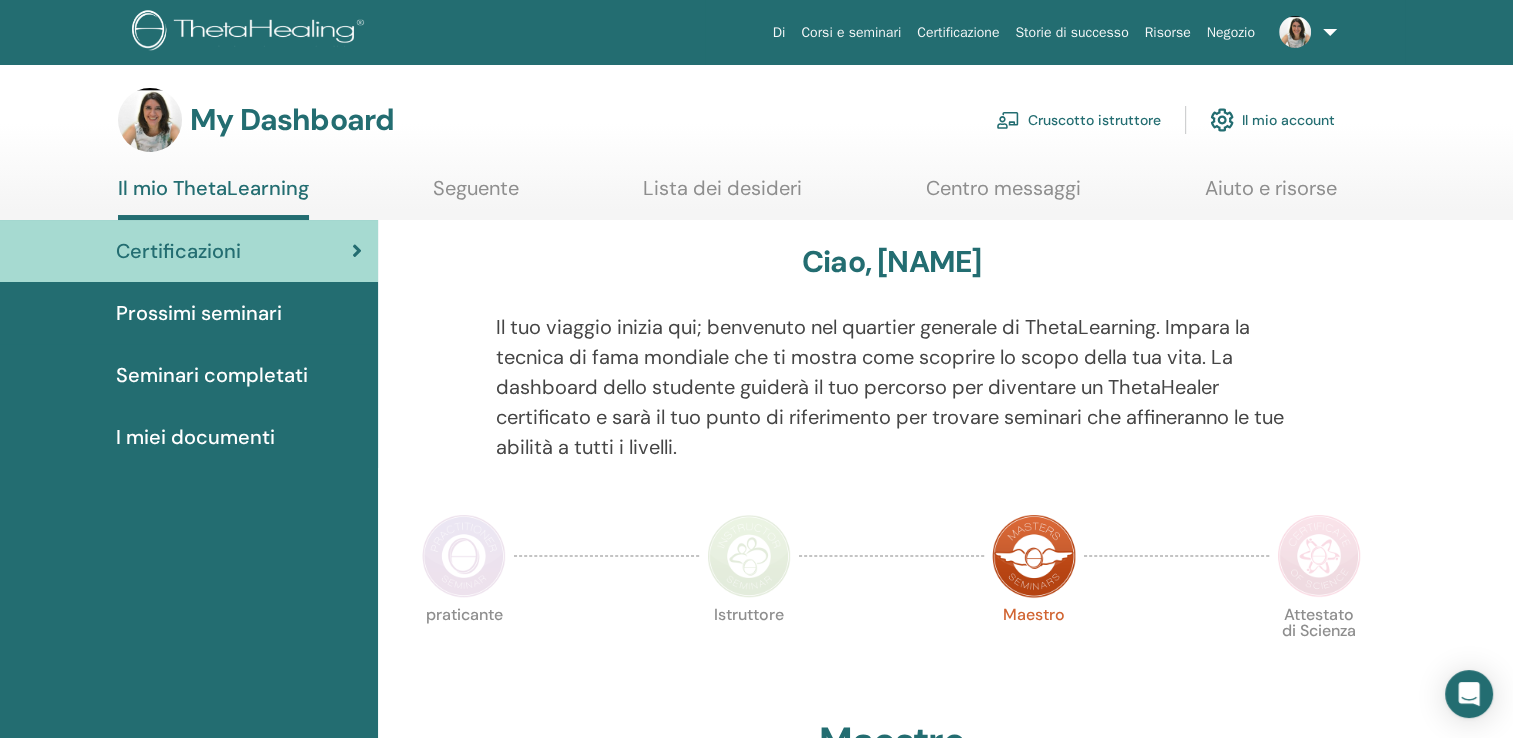 click on "I miei documenti" at bounding box center (195, 437) 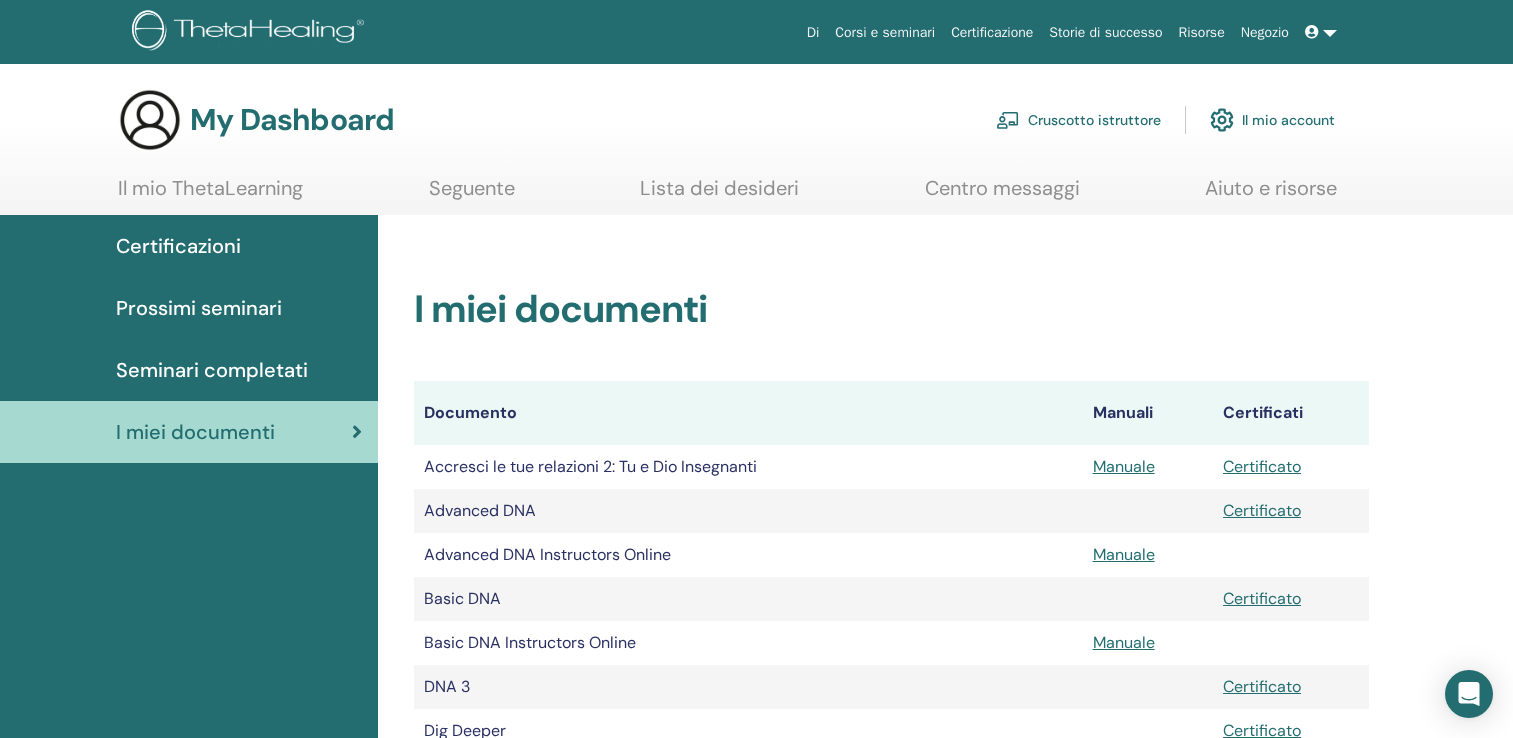 scroll, scrollTop: 0, scrollLeft: 0, axis: both 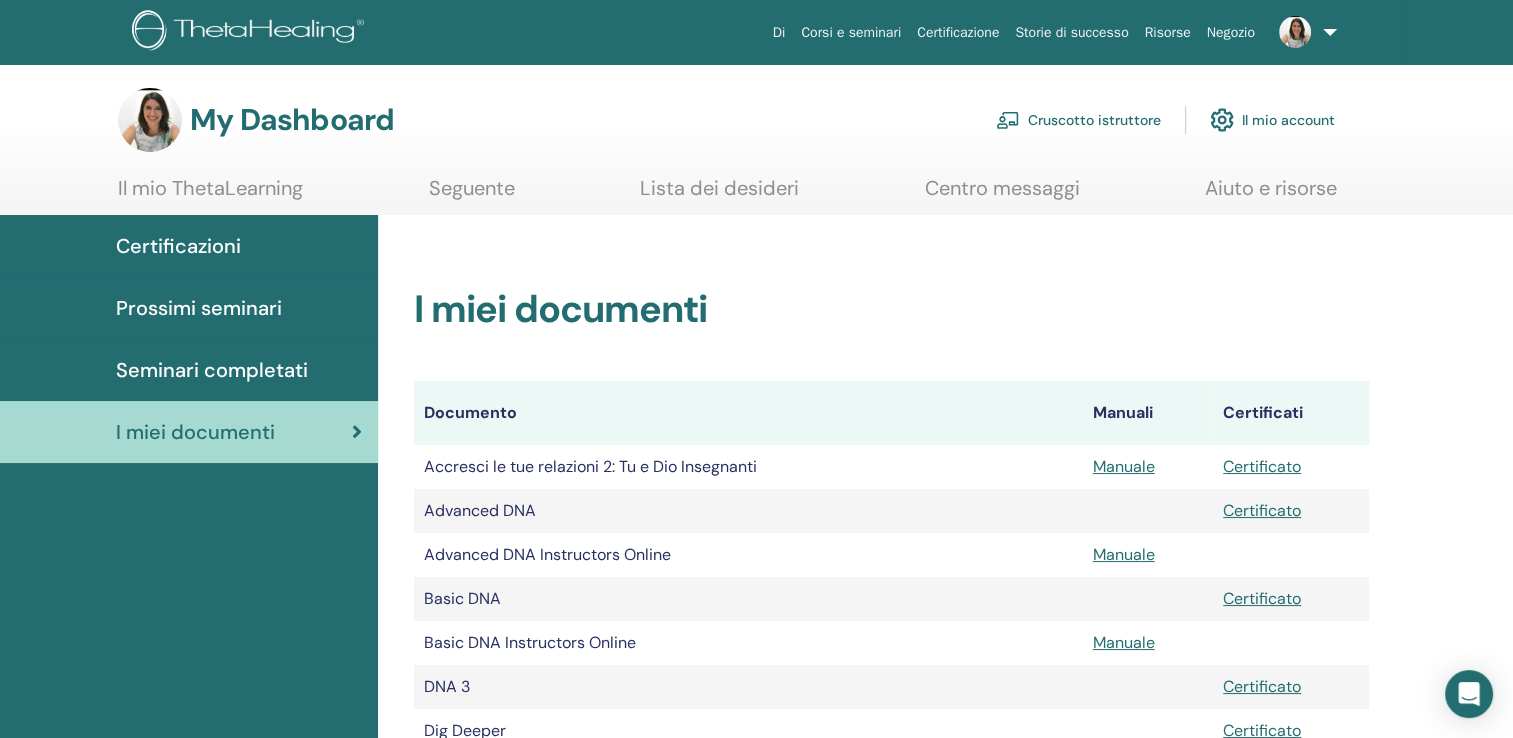 click on "Seguente" at bounding box center (472, 195) 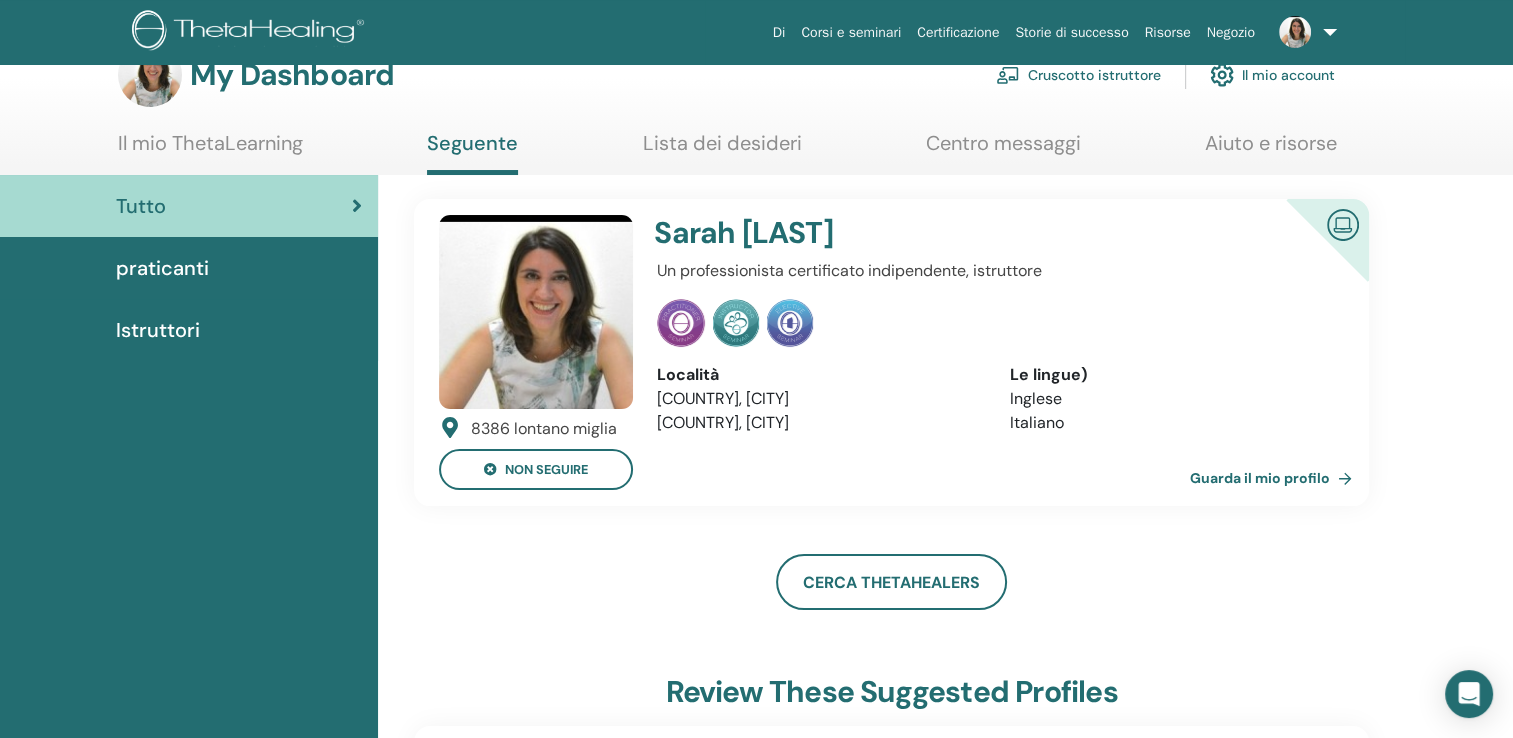 scroll, scrollTop: 40, scrollLeft: 0, axis: vertical 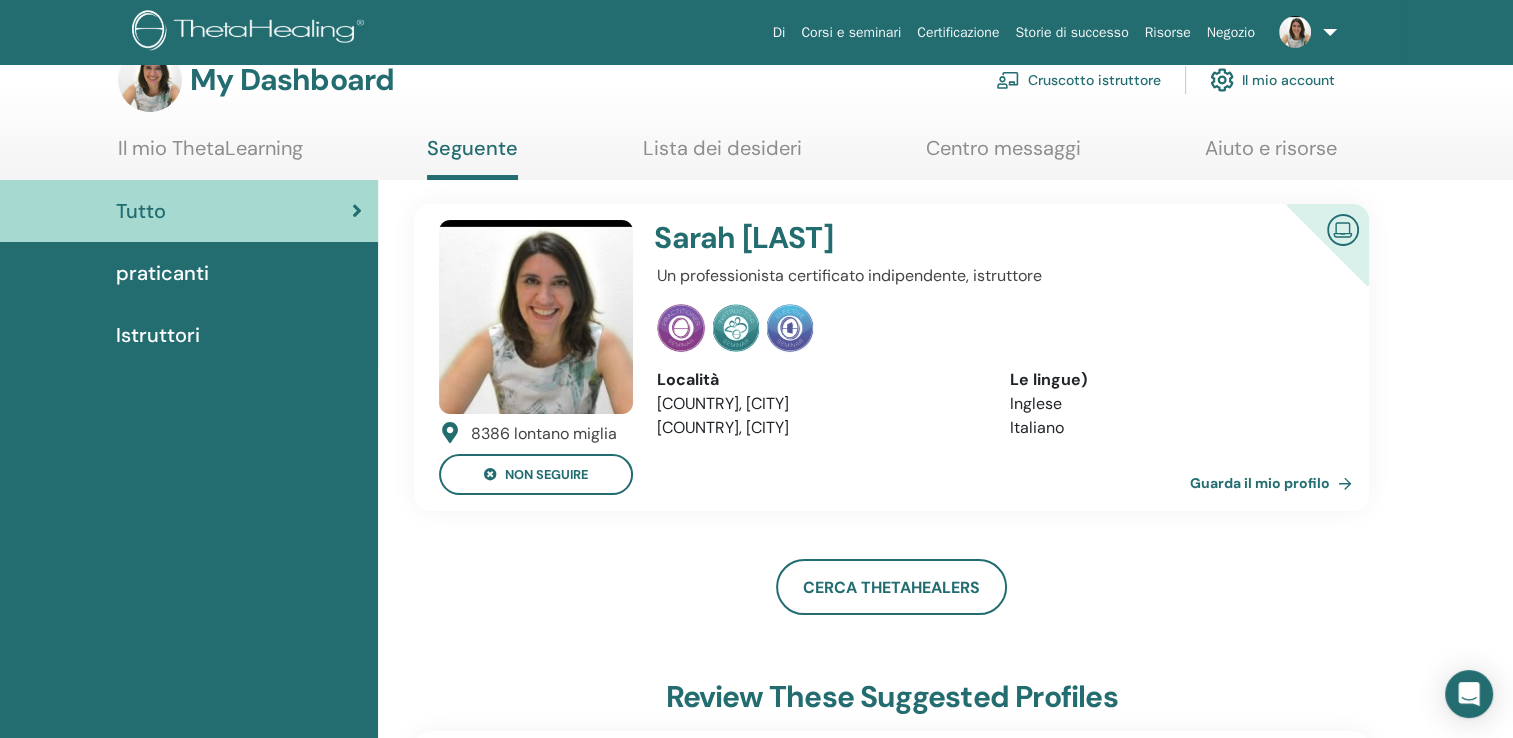 click on "Cruscotto istruttore" at bounding box center [1078, 80] 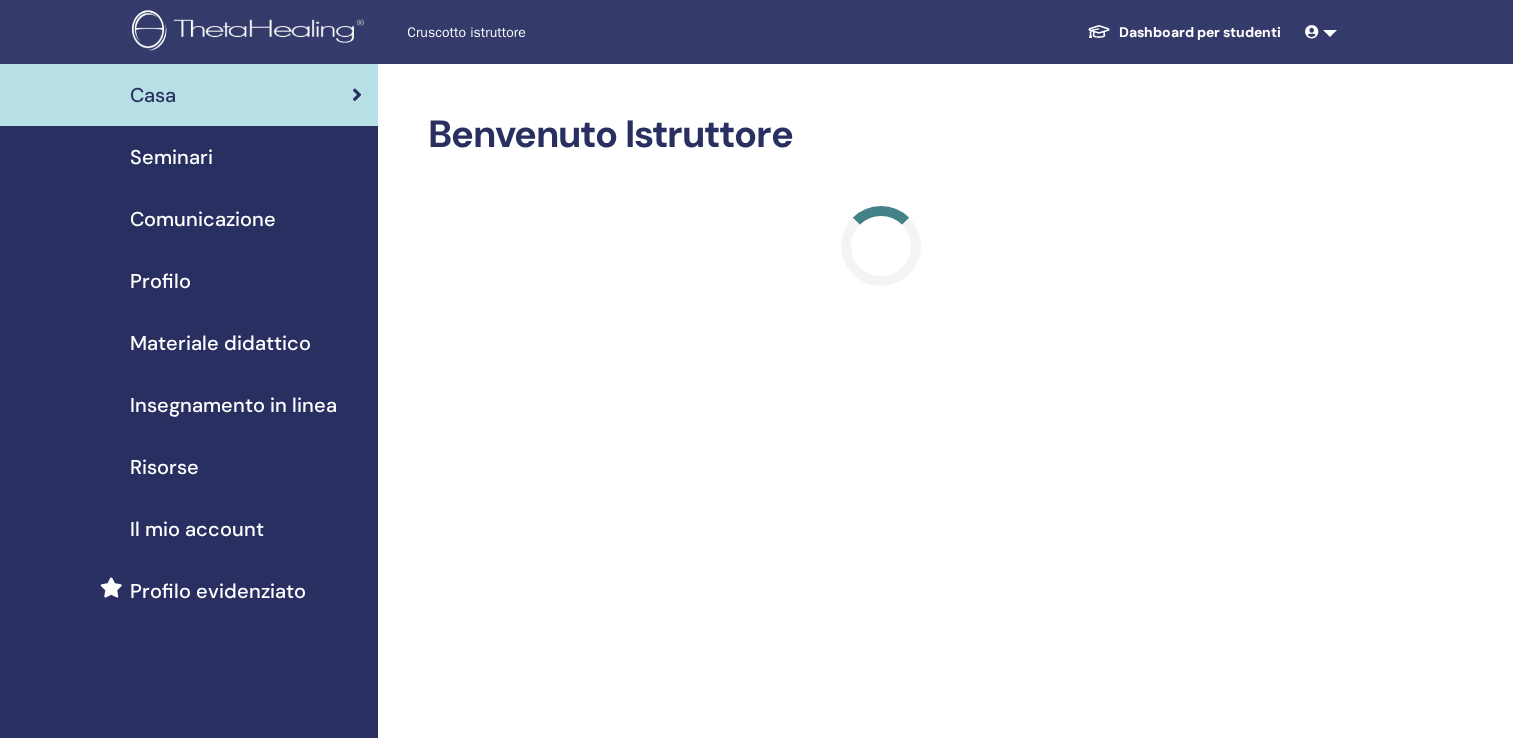 scroll, scrollTop: 0, scrollLeft: 0, axis: both 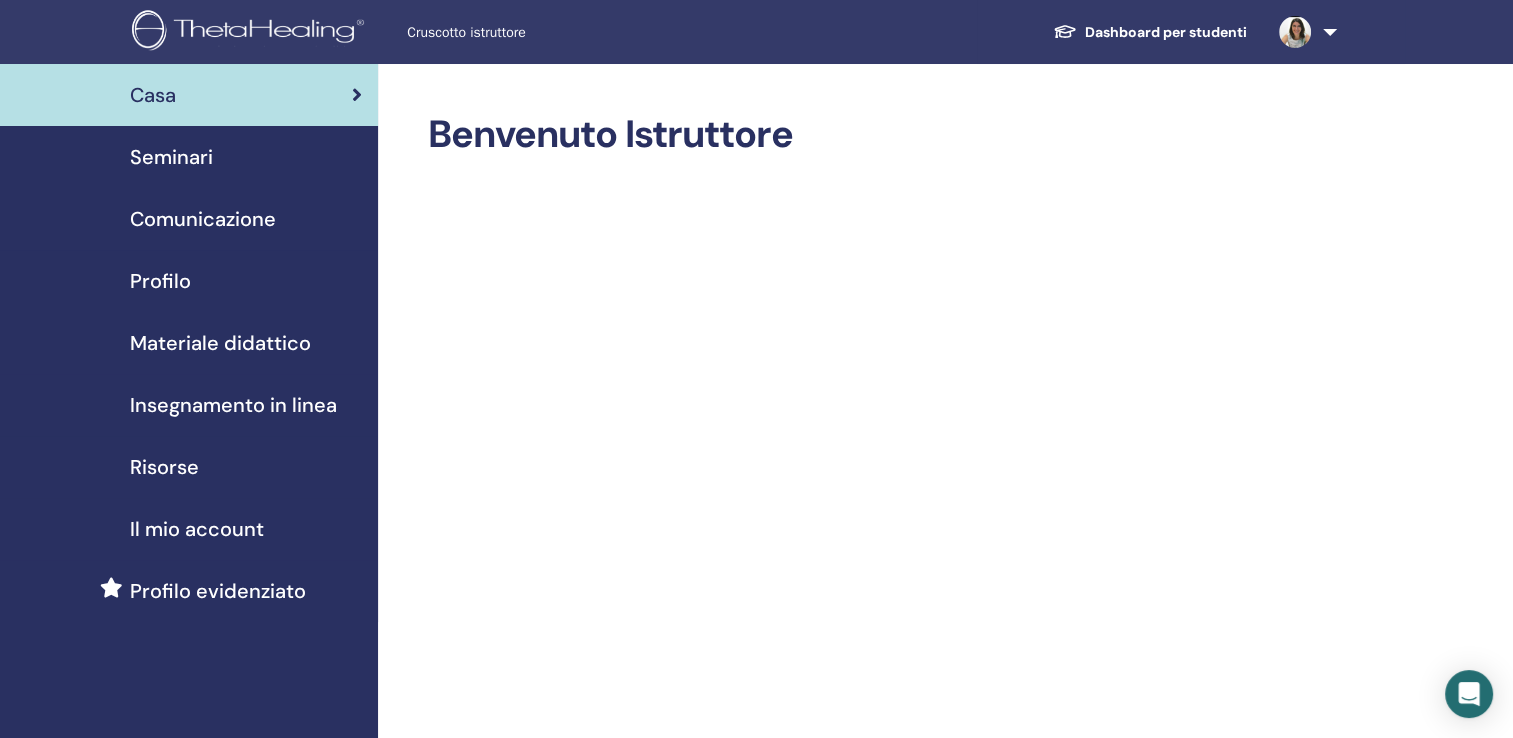 click on "Seminari" at bounding box center [171, 157] 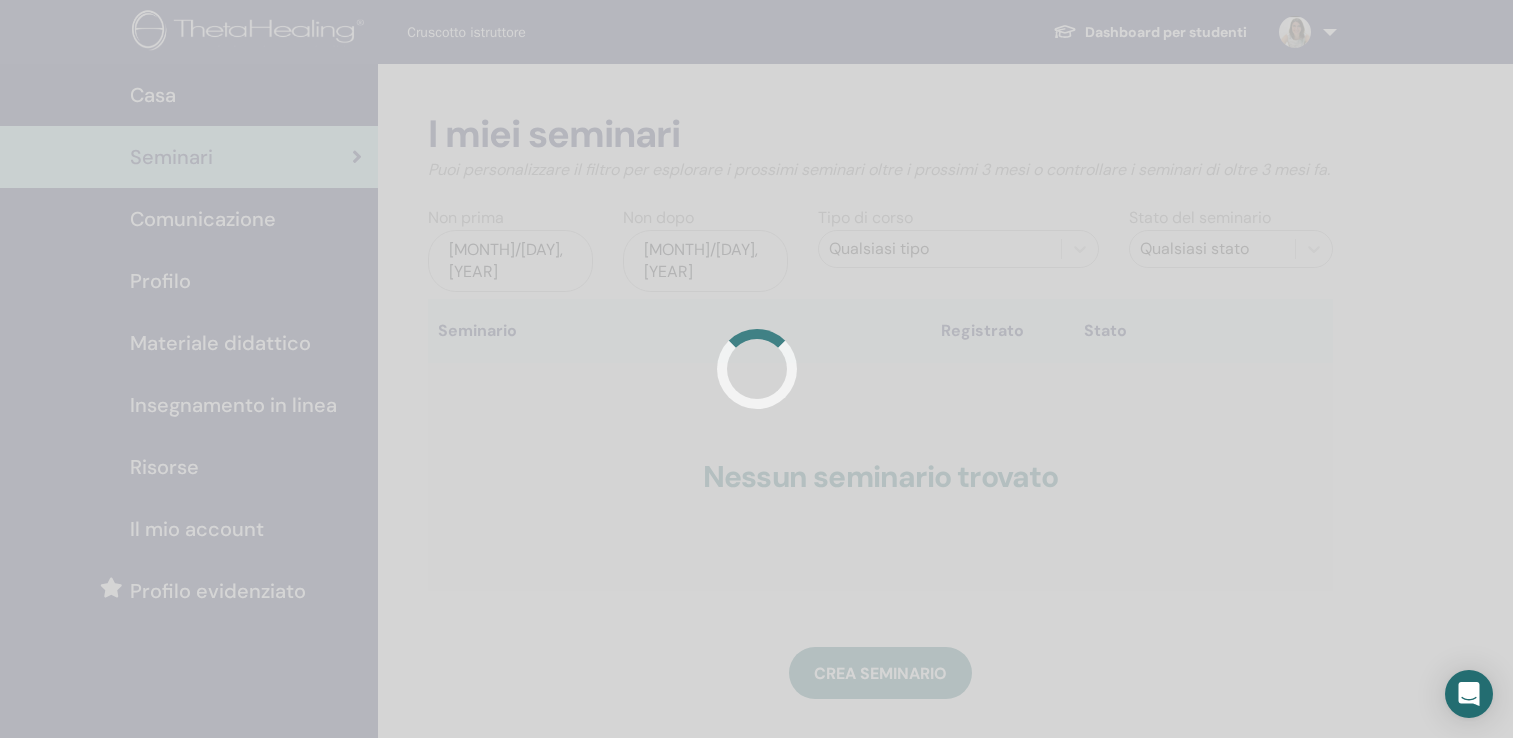 scroll, scrollTop: 0, scrollLeft: 0, axis: both 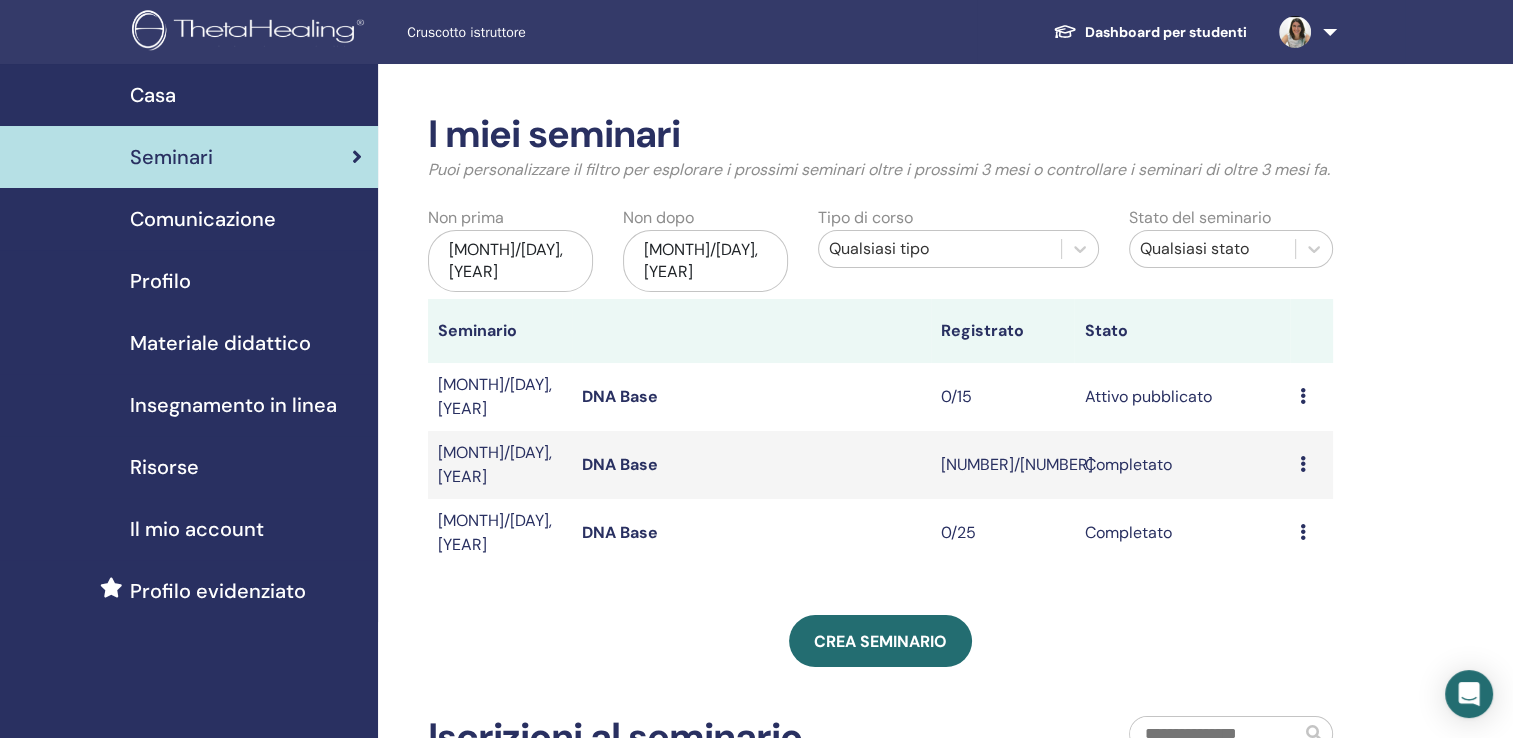 click on "DNA Base" at bounding box center [620, 396] 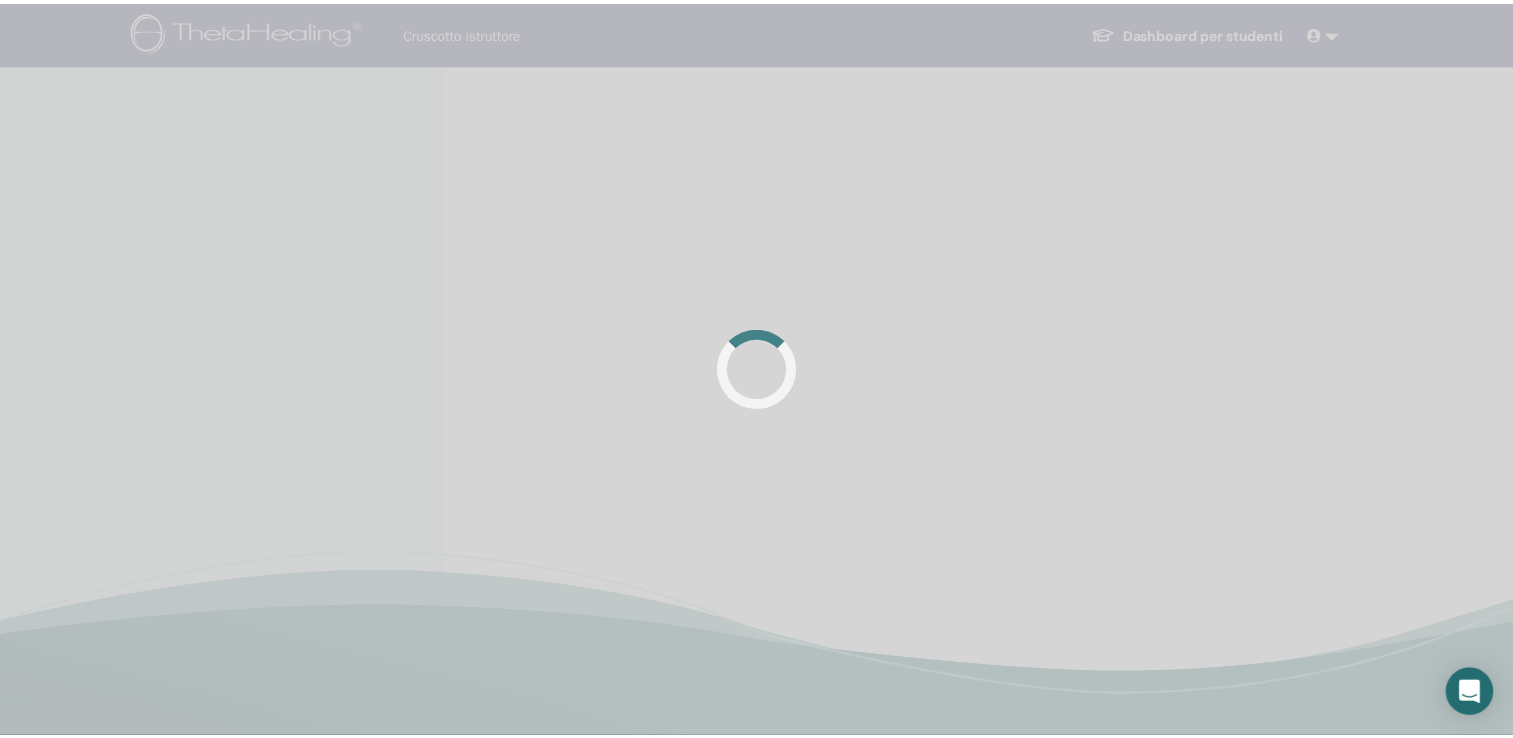 scroll, scrollTop: 0, scrollLeft: 0, axis: both 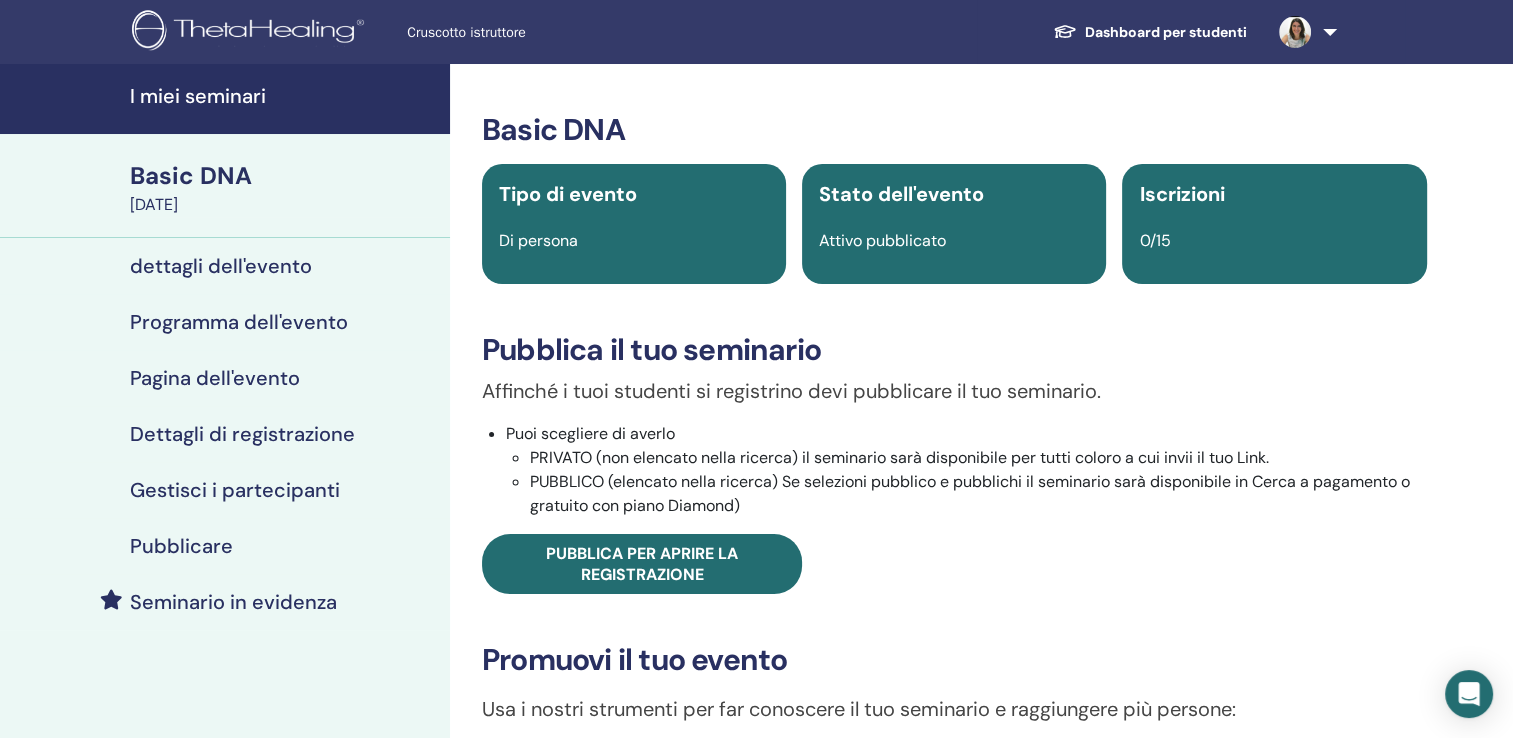 click on "Basic DNA" at bounding box center (284, 176) 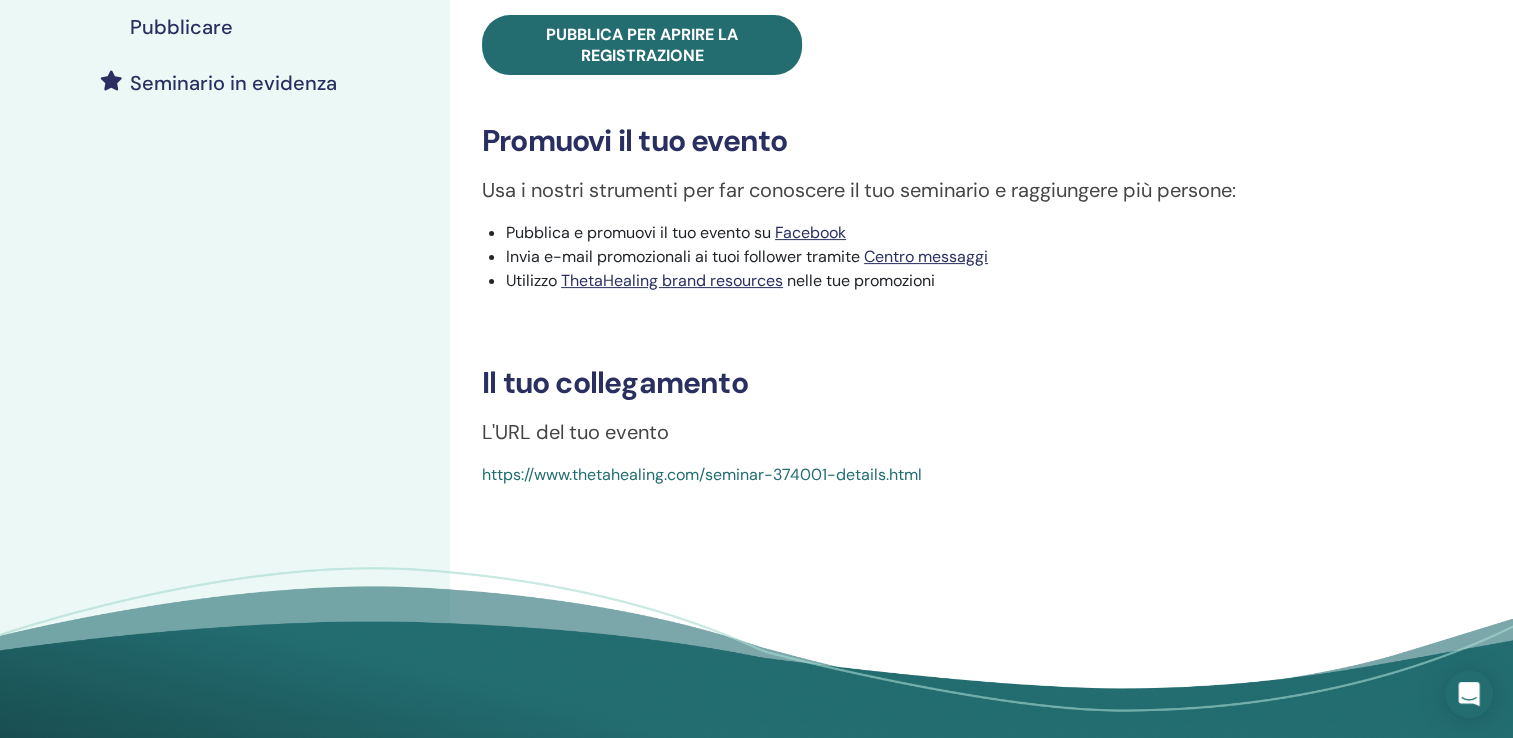 scroll, scrollTop: 520, scrollLeft: 0, axis: vertical 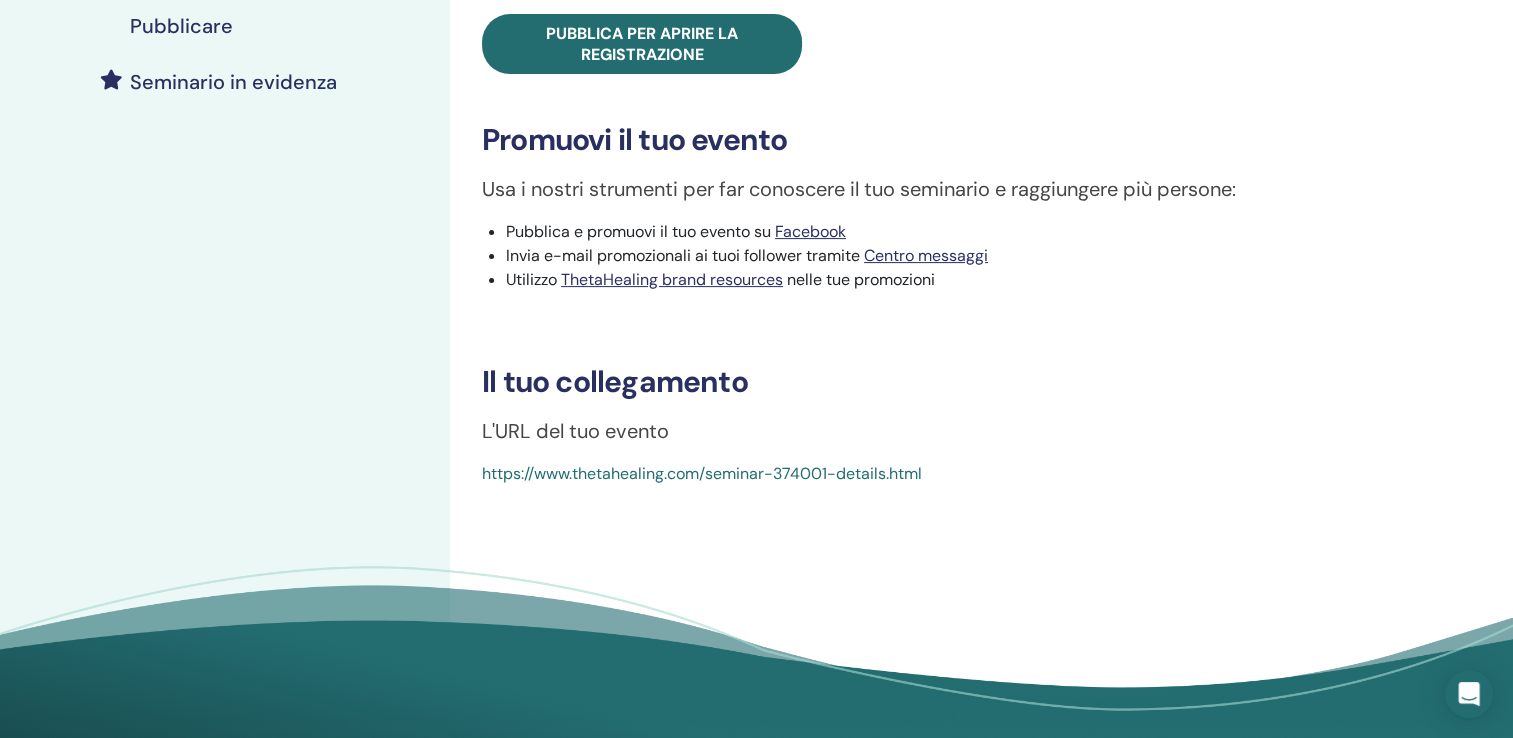 click on "https://www.thetahealing.com/seminar-374001-details.html" at bounding box center (702, 473) 